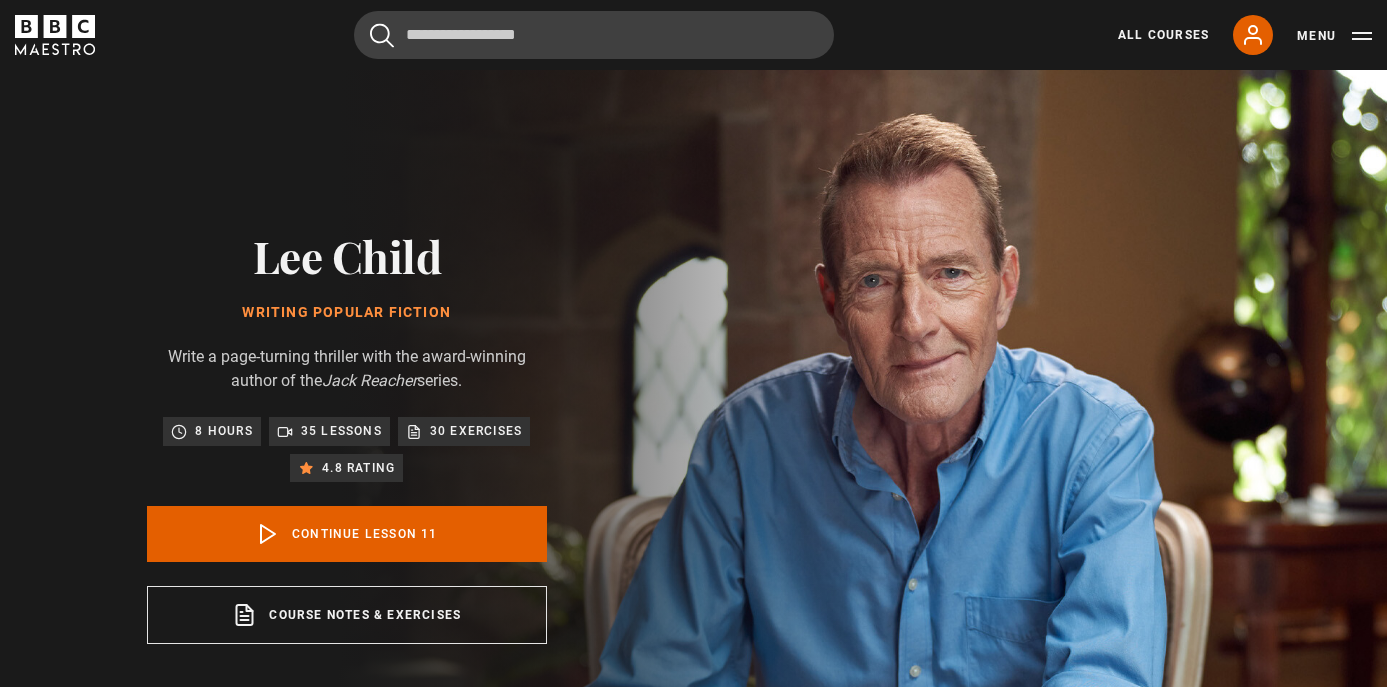 scroll, scrollTop: 802, scrollLeft: 0, axis: vertical 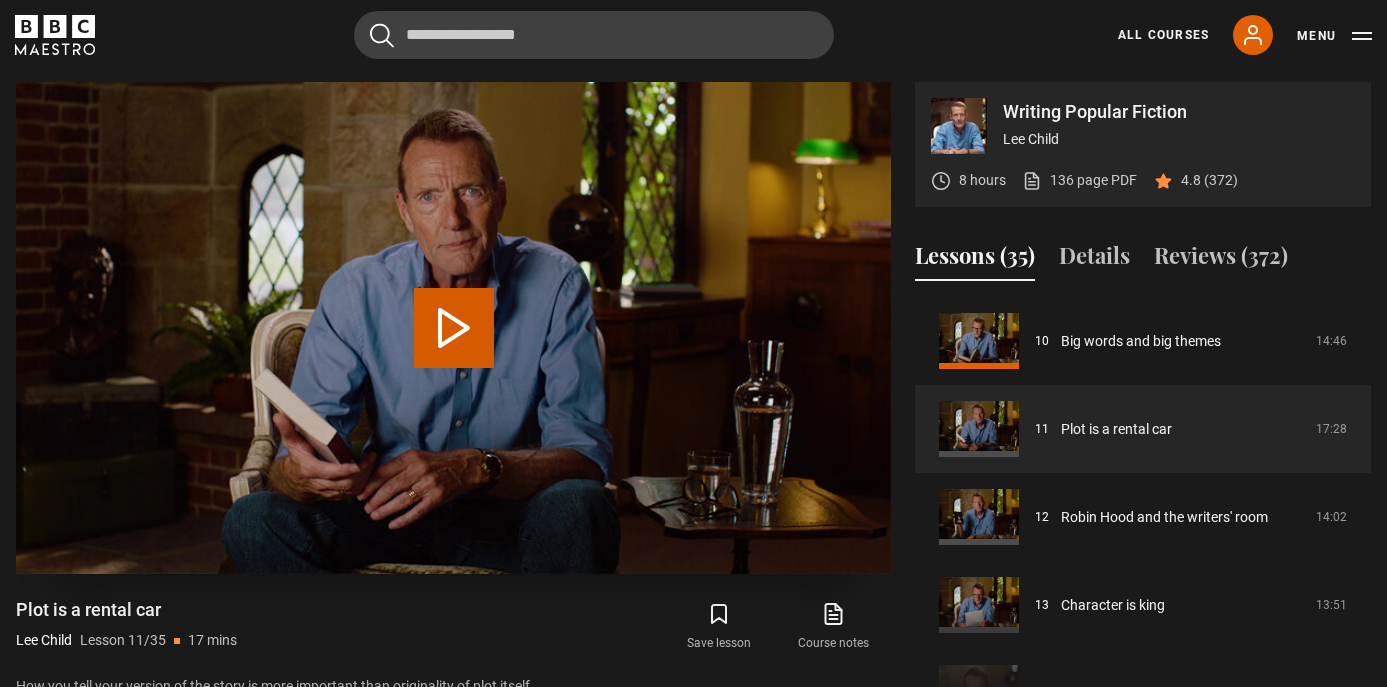 click on "Play Lesson Plot is a rental car" at bounding box center (454, 328) 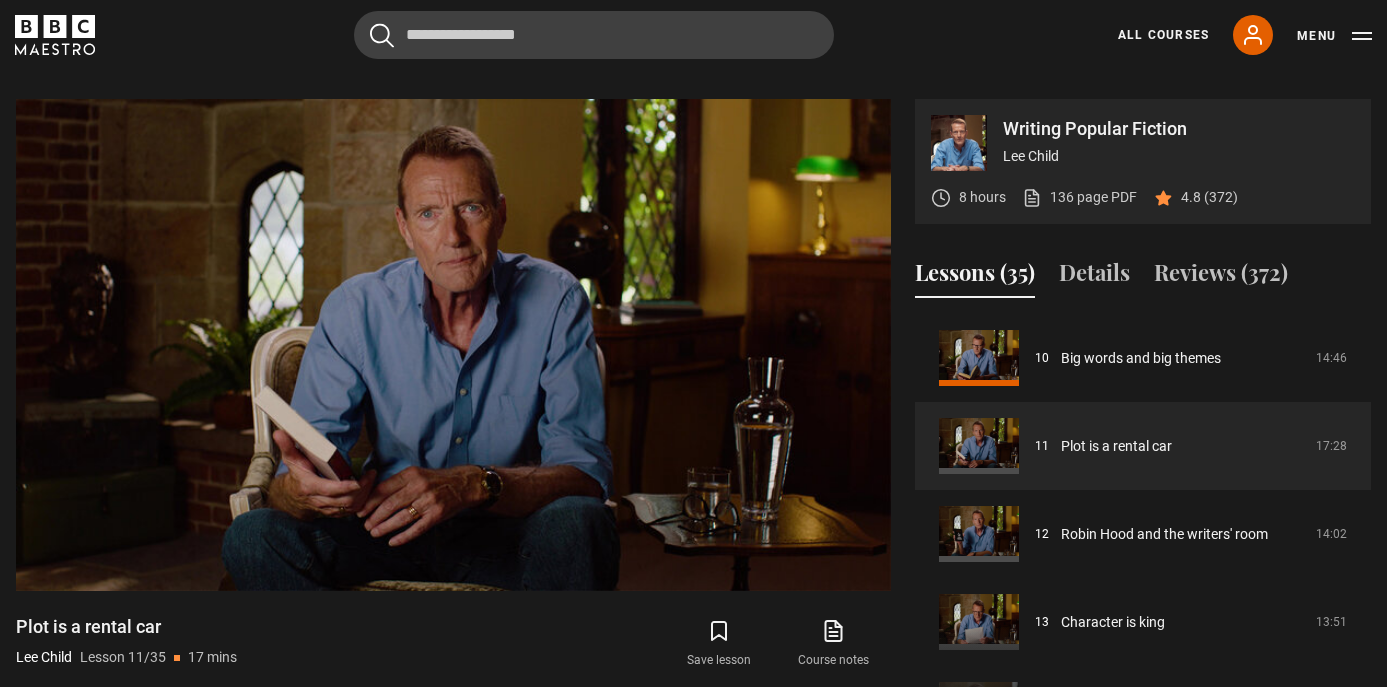 scroll, scrollTop: 788, scrollLeft: 0, axis: vertical 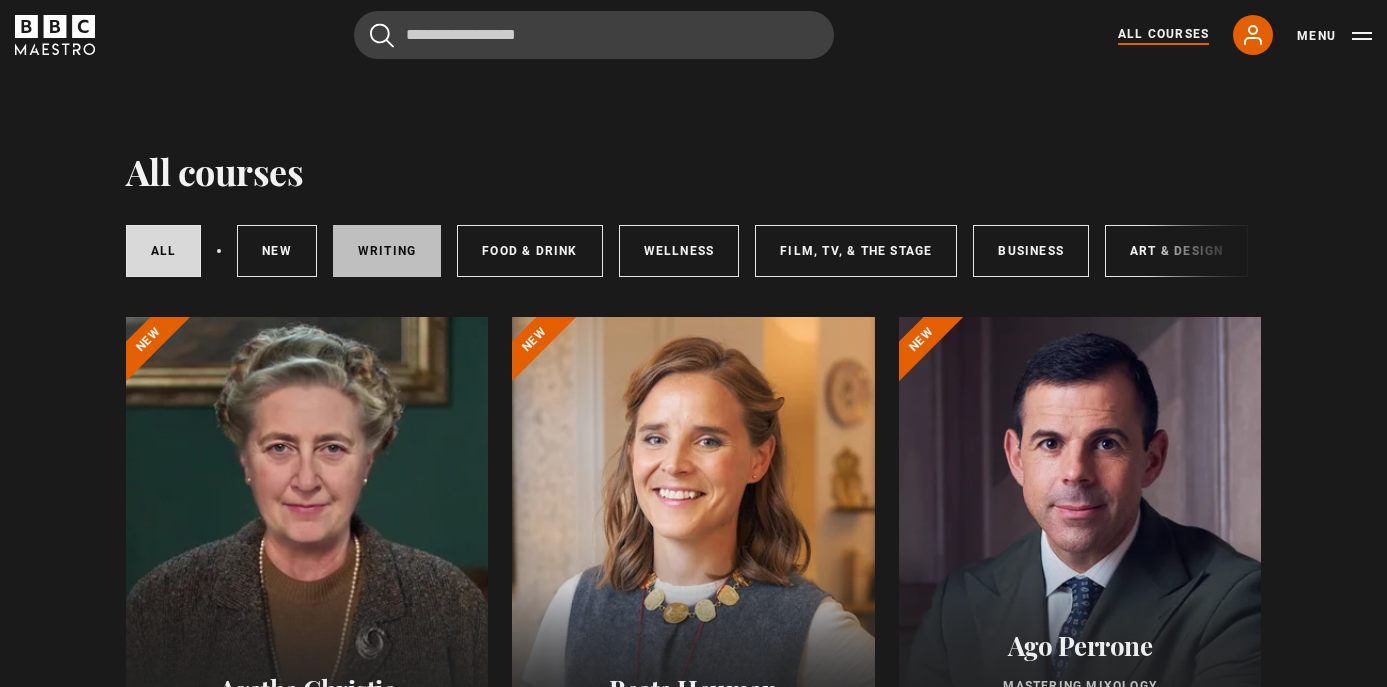 click on "Writing" at bounding box center [387, 251] 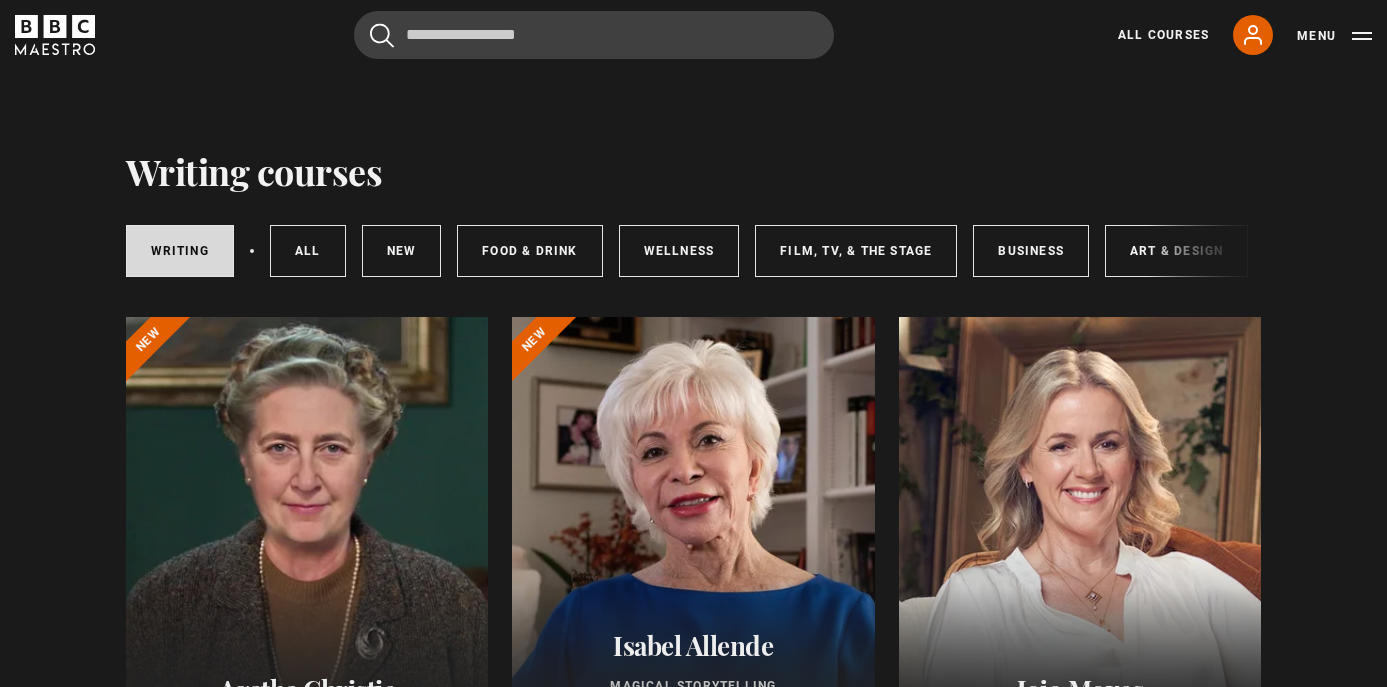 scroll, scrollTop: 0, scrollLeft: 0, axis: both 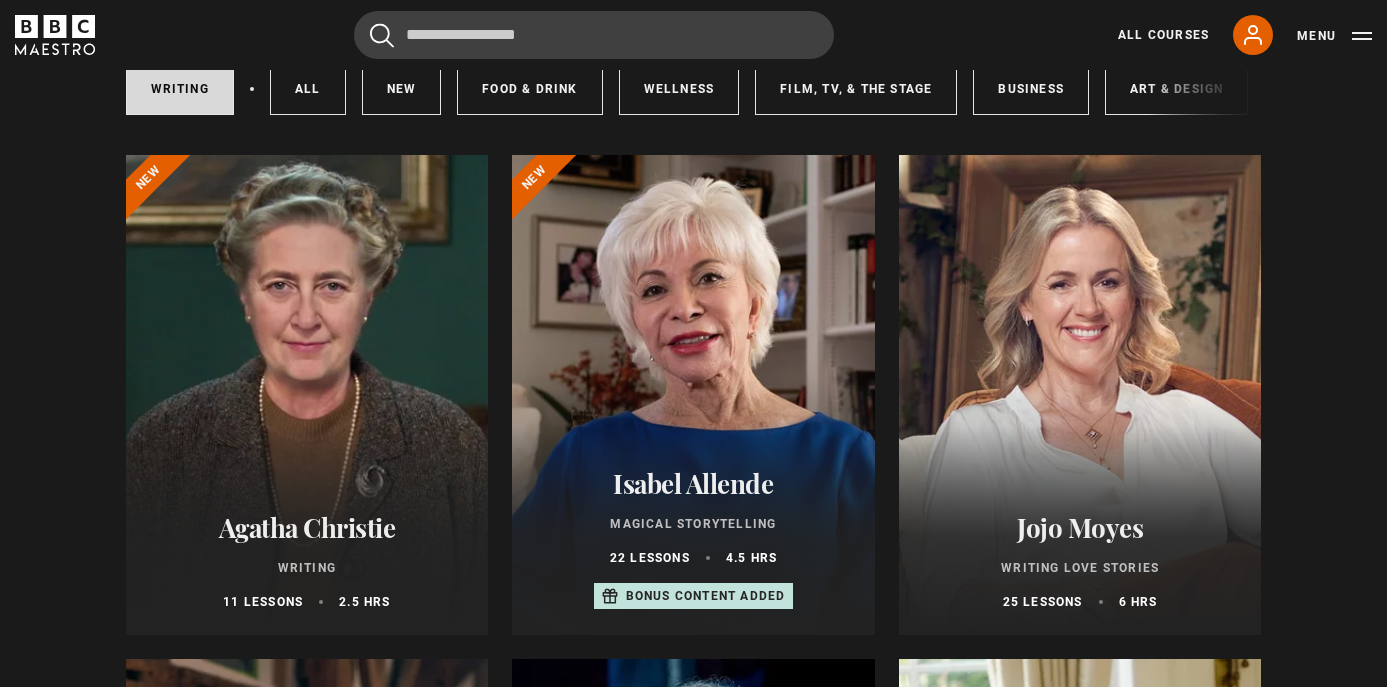 click at bounding box center (307, 395) 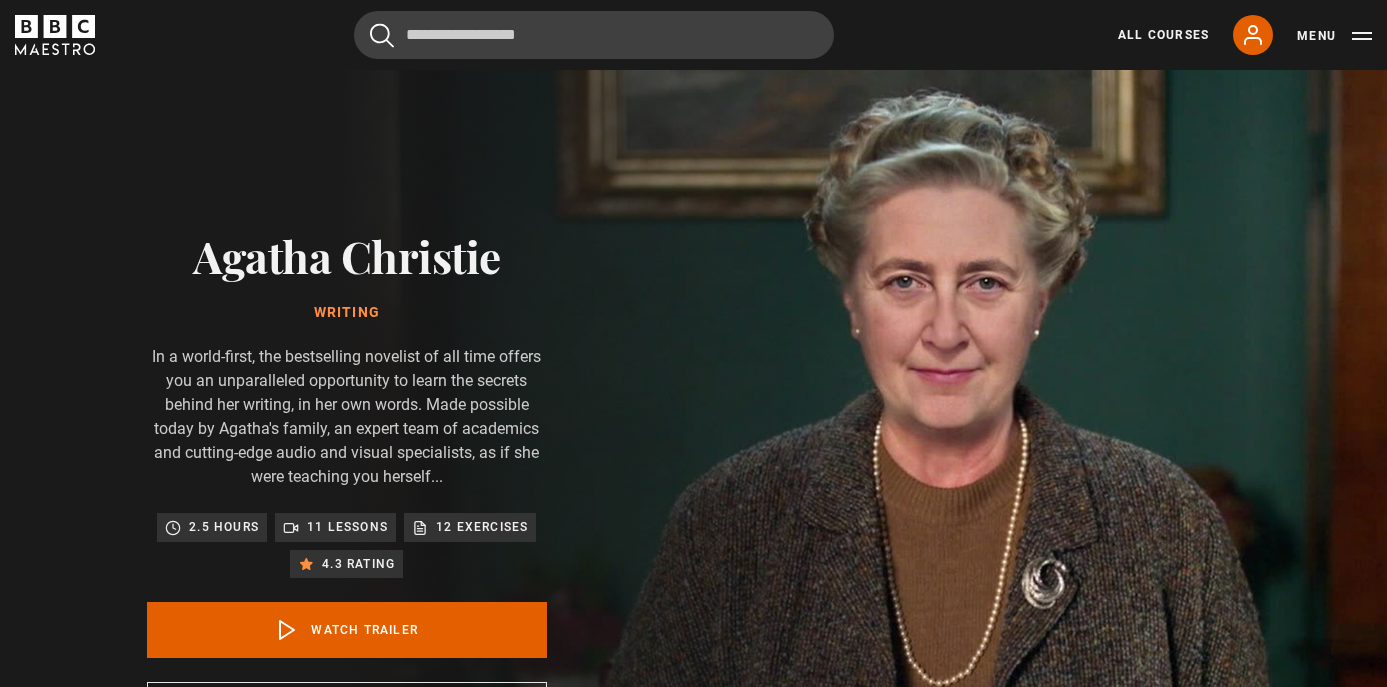 scroll, scrollTop: 0, scrollLeft: 0, axis: both 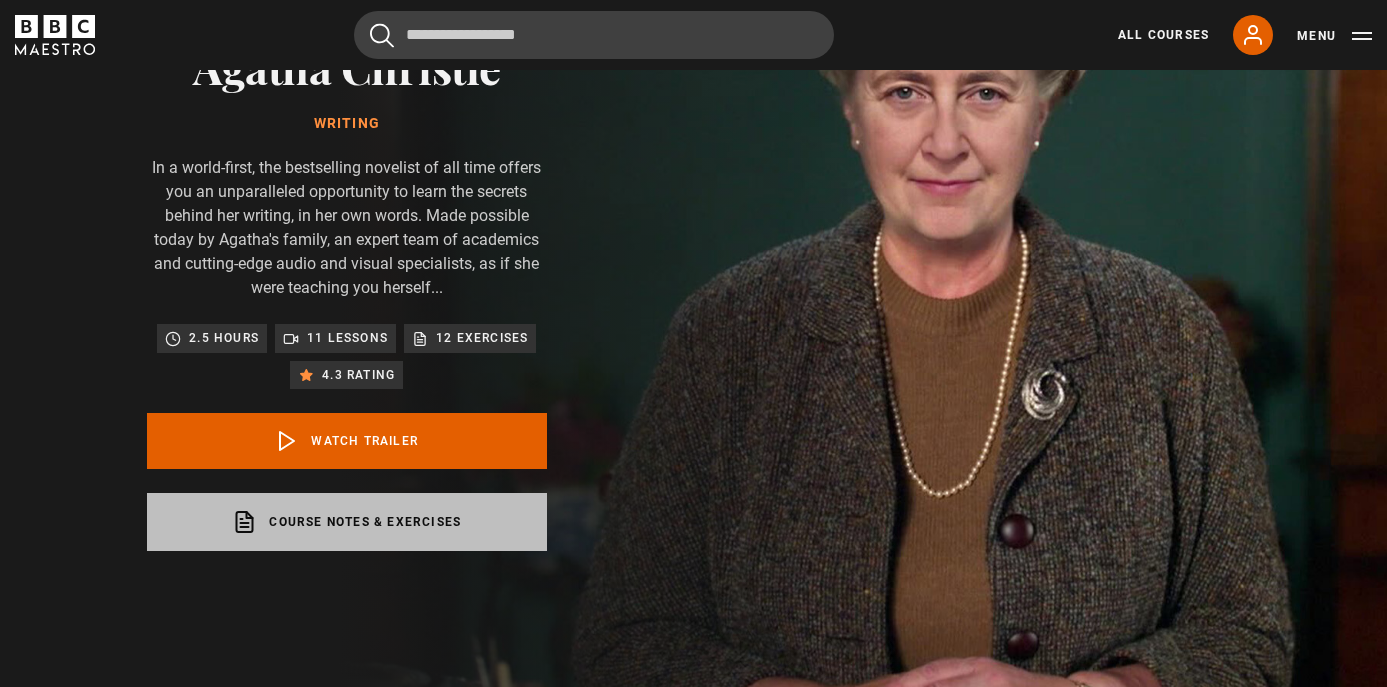 click on "Course notes & exercises
opens in a new tab" at bounding box center (347, 522) 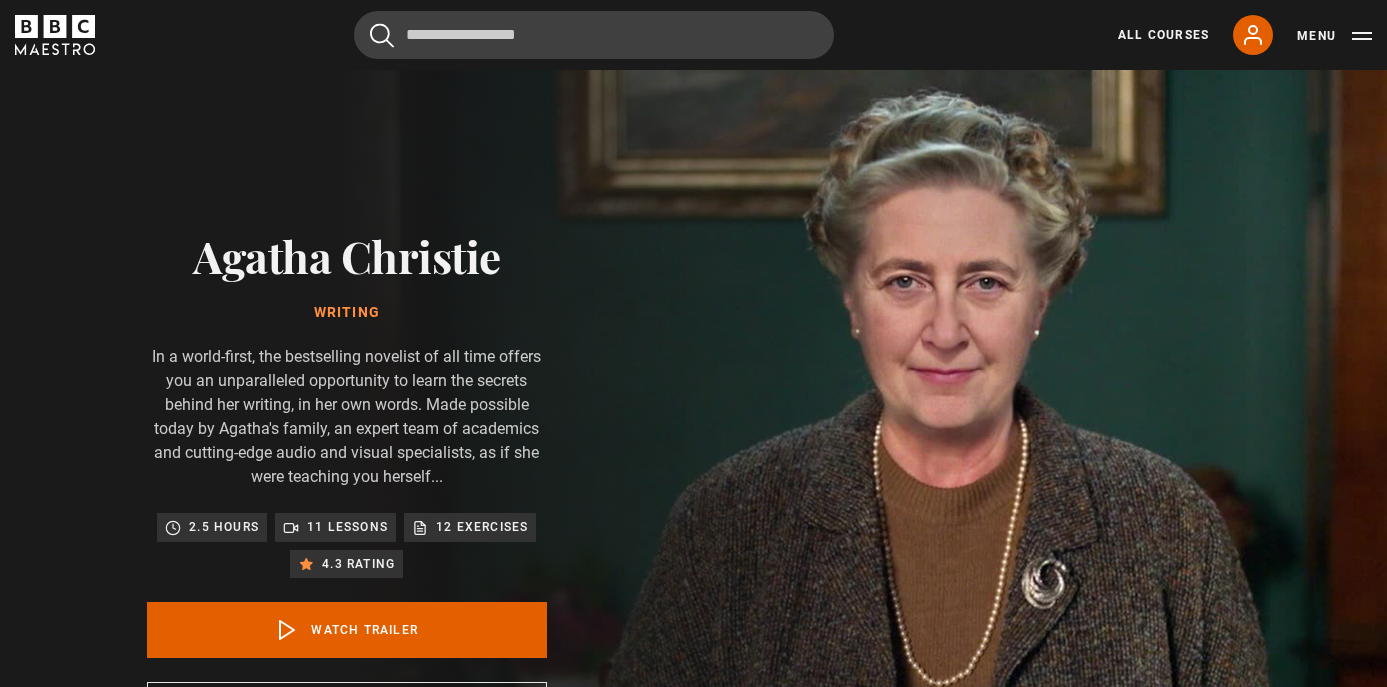 scroll, scrollTop: 0, scrollLeft: 0, axis: both 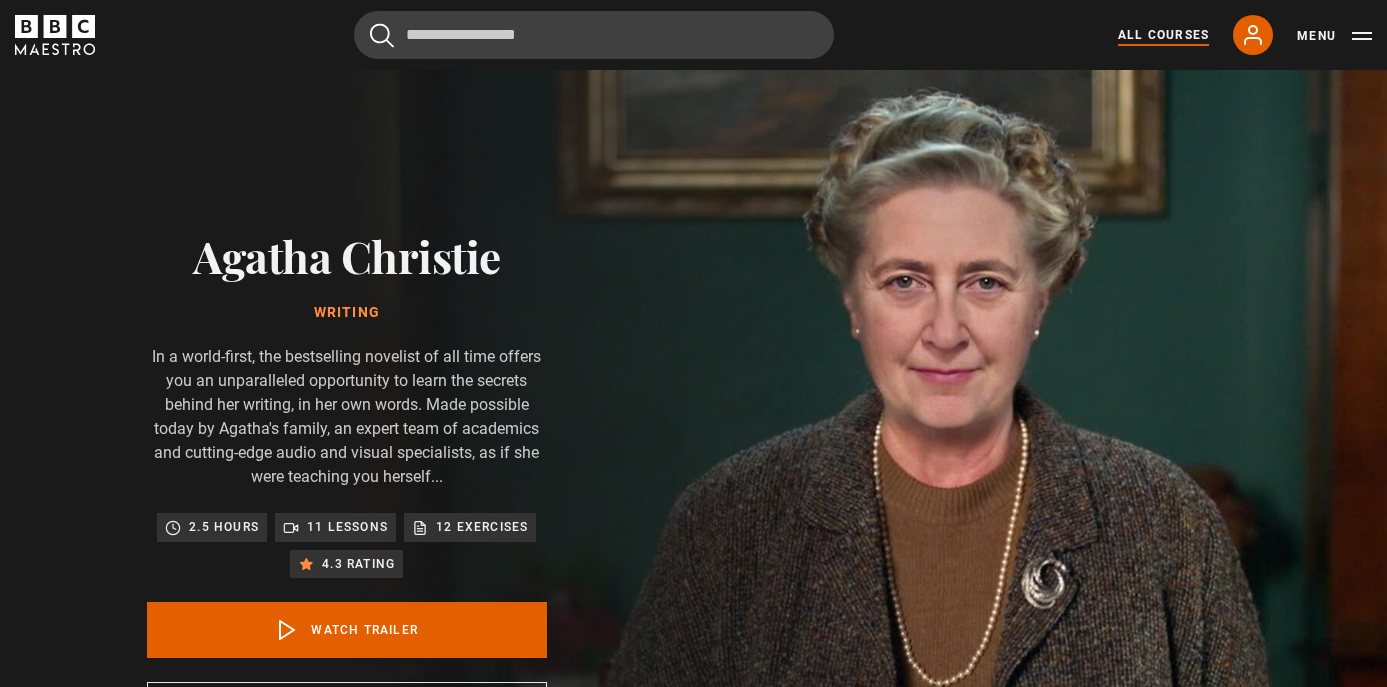 click on "All Courses" at bounding box center (1163, 35) 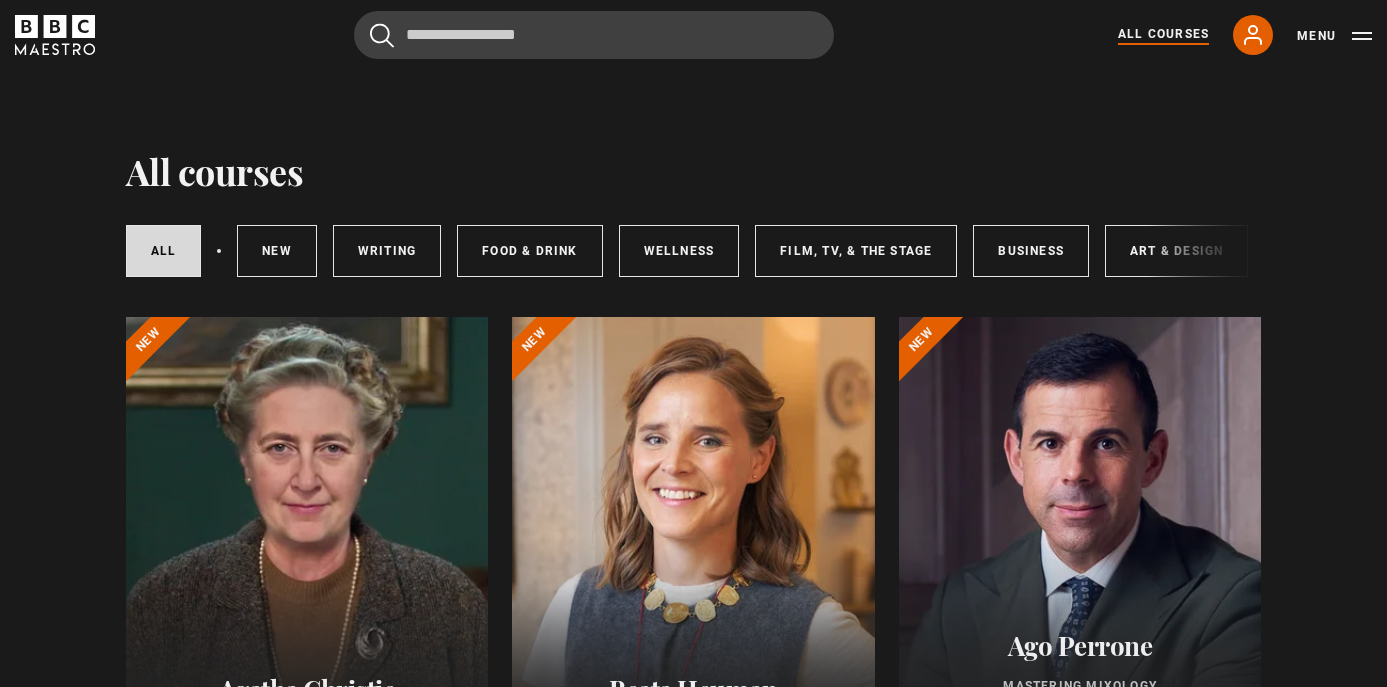 scroll, scrollTop: 0, scrollLeft: 0, axis: both 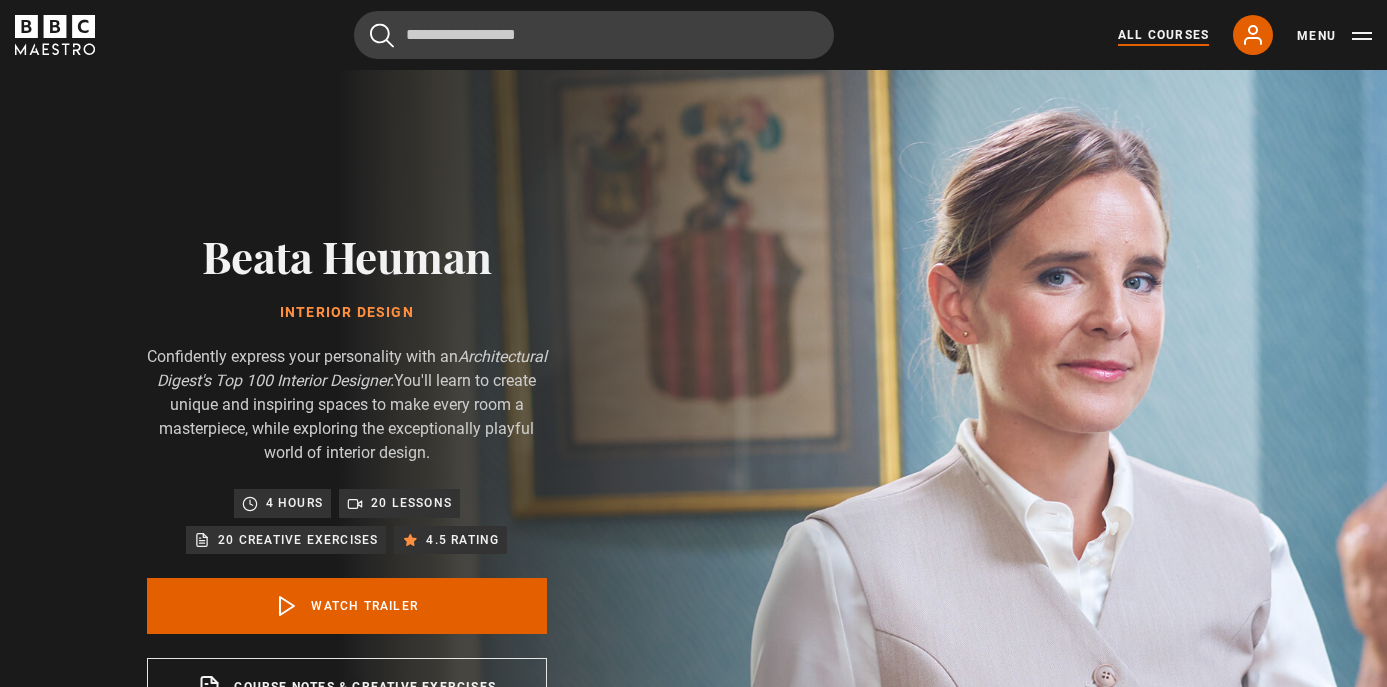 click on "All Courses" at bounding box center (1163, 35) 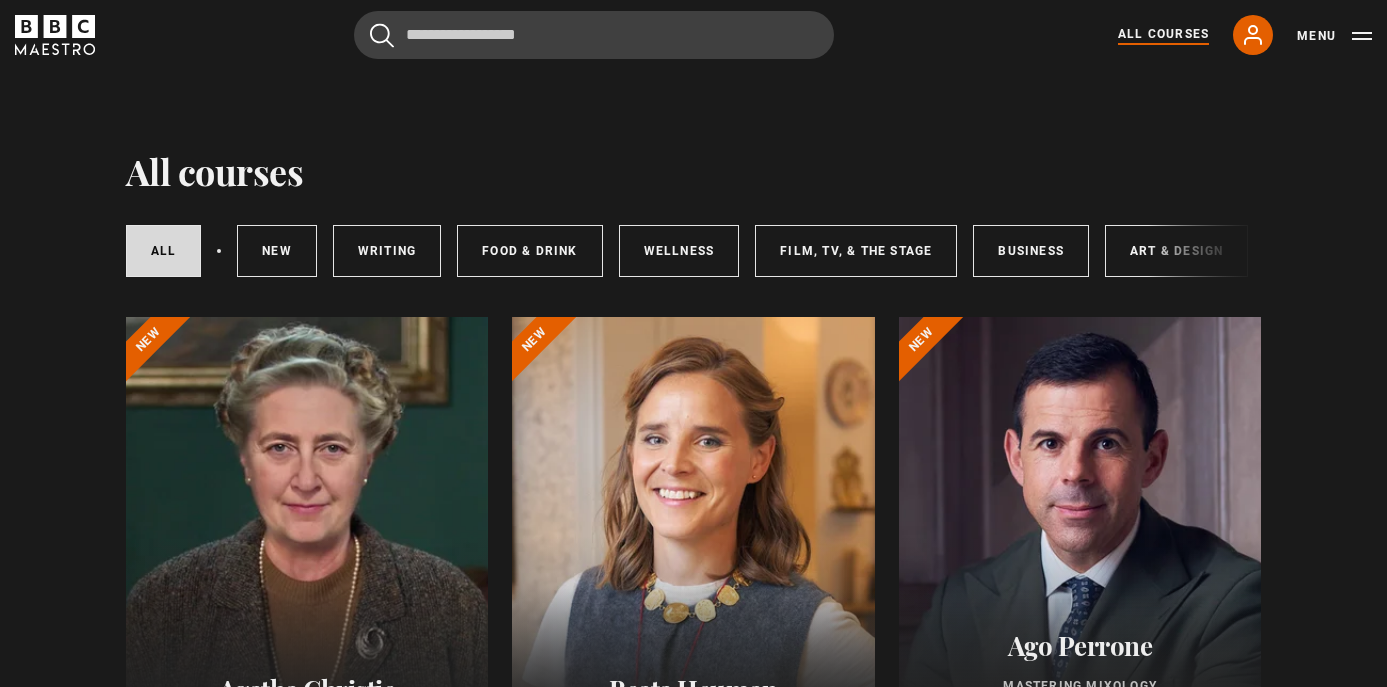 scroll, scrollTop: 0, scrollLeft: 0, axis: both 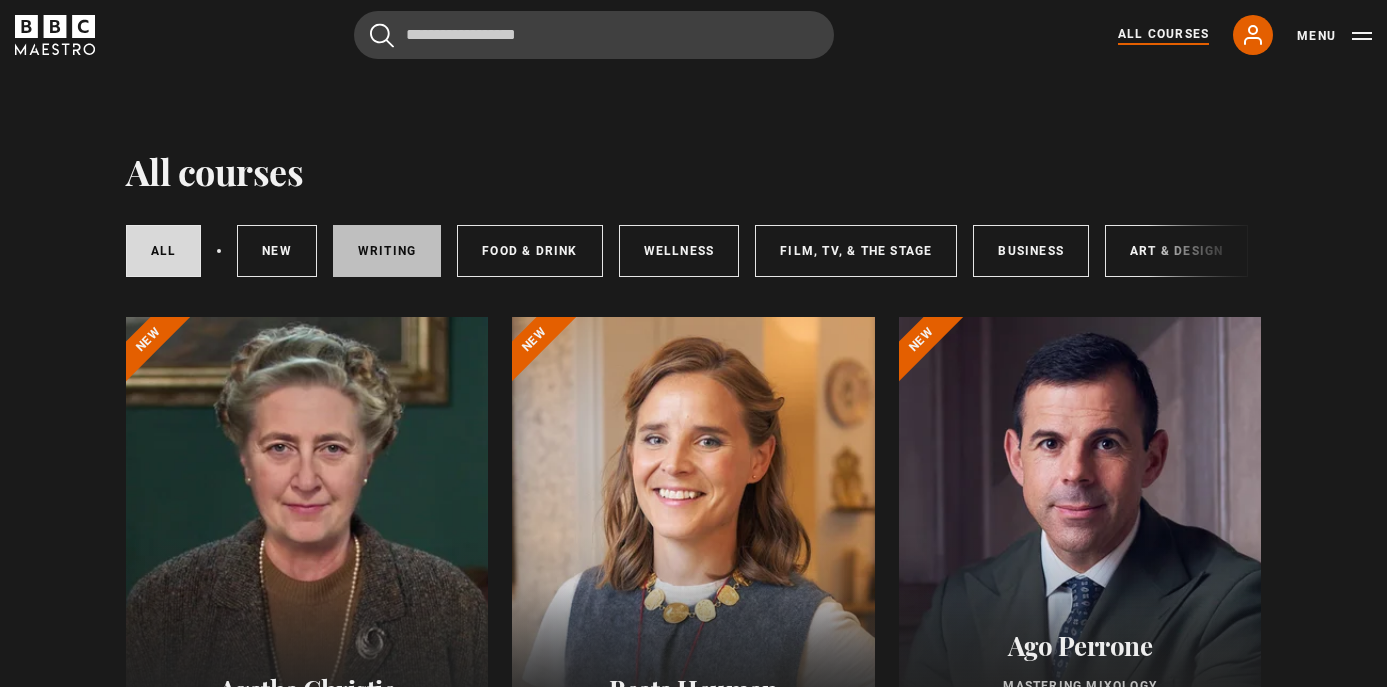 click on "Writing" at bounding box center (387, 251) 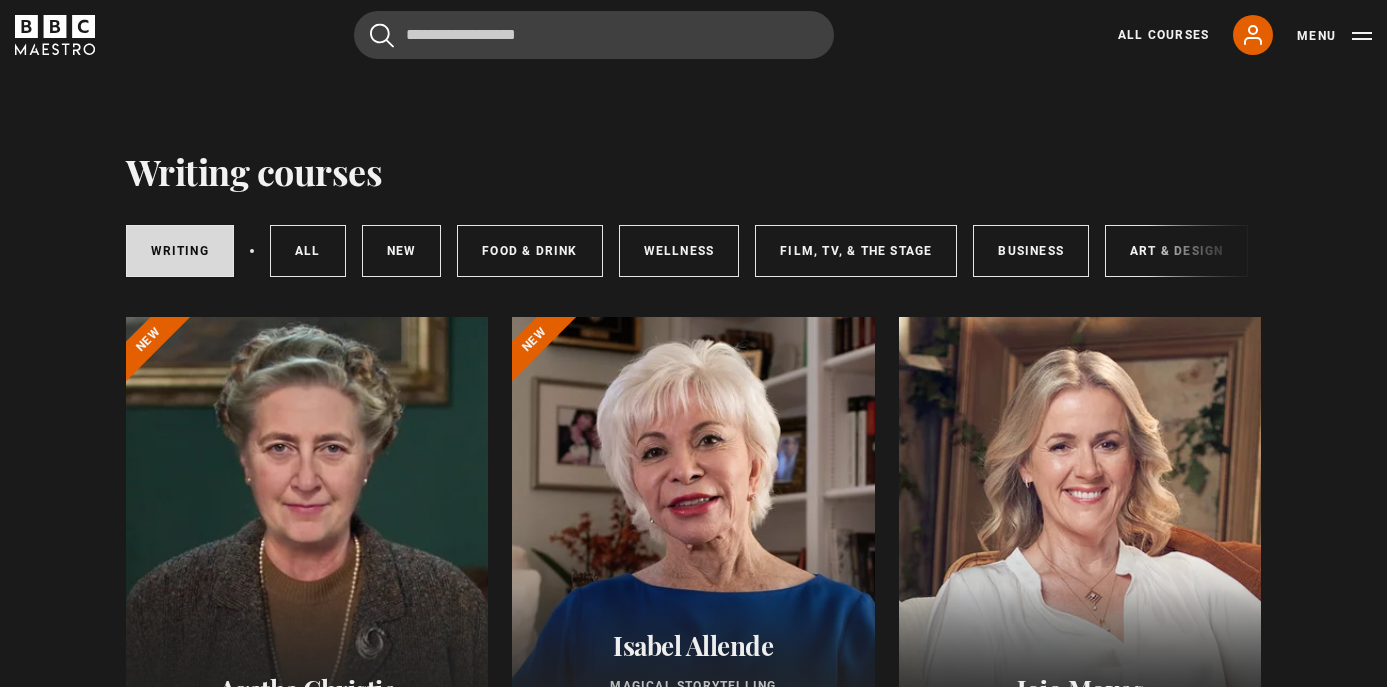 scroll, scrollTop: 0, scrollLeft: 0, axis: both 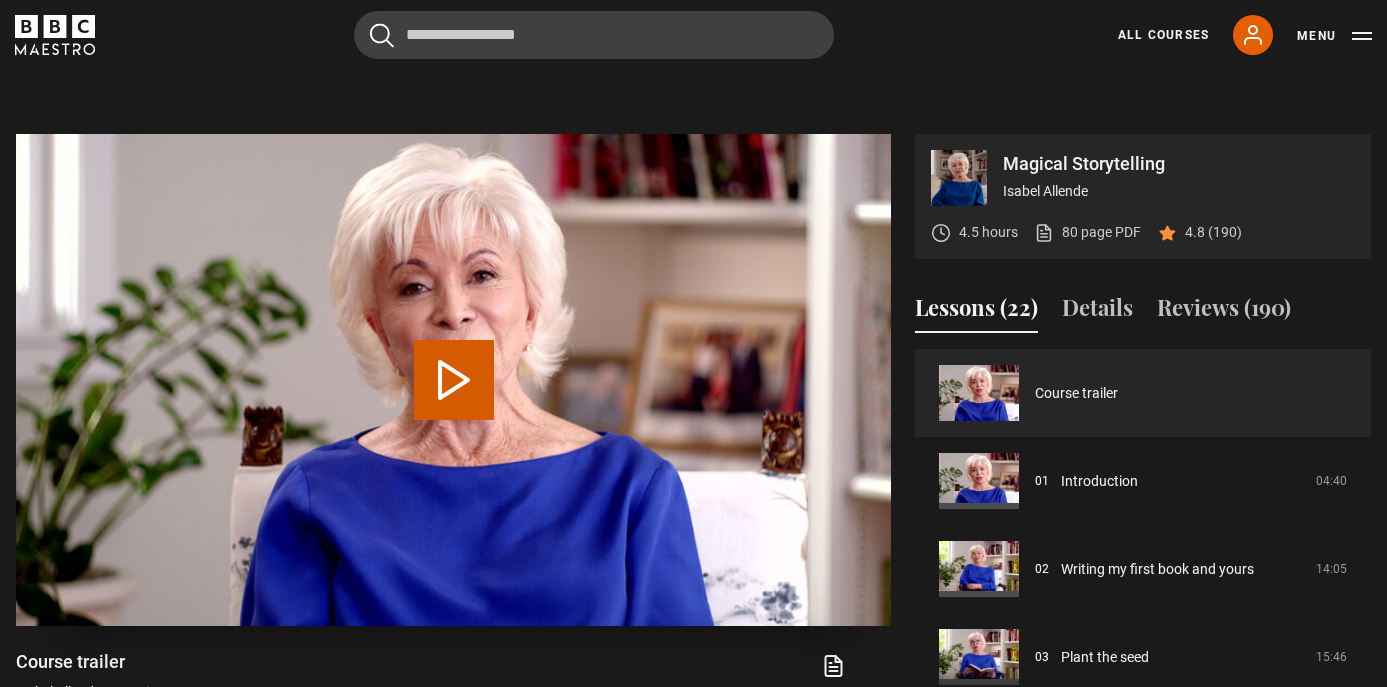 click on "Play Video" at bounding box center [454, 380] 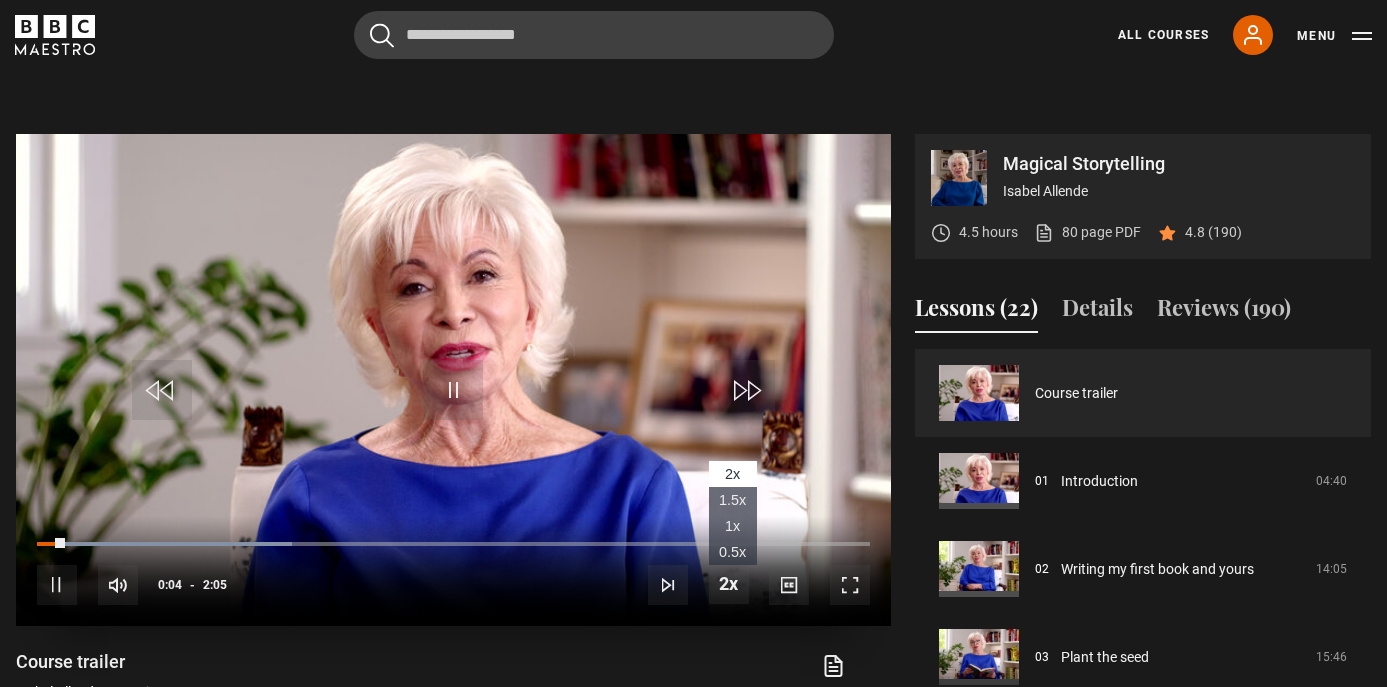 click at bounding box center [729, 584] 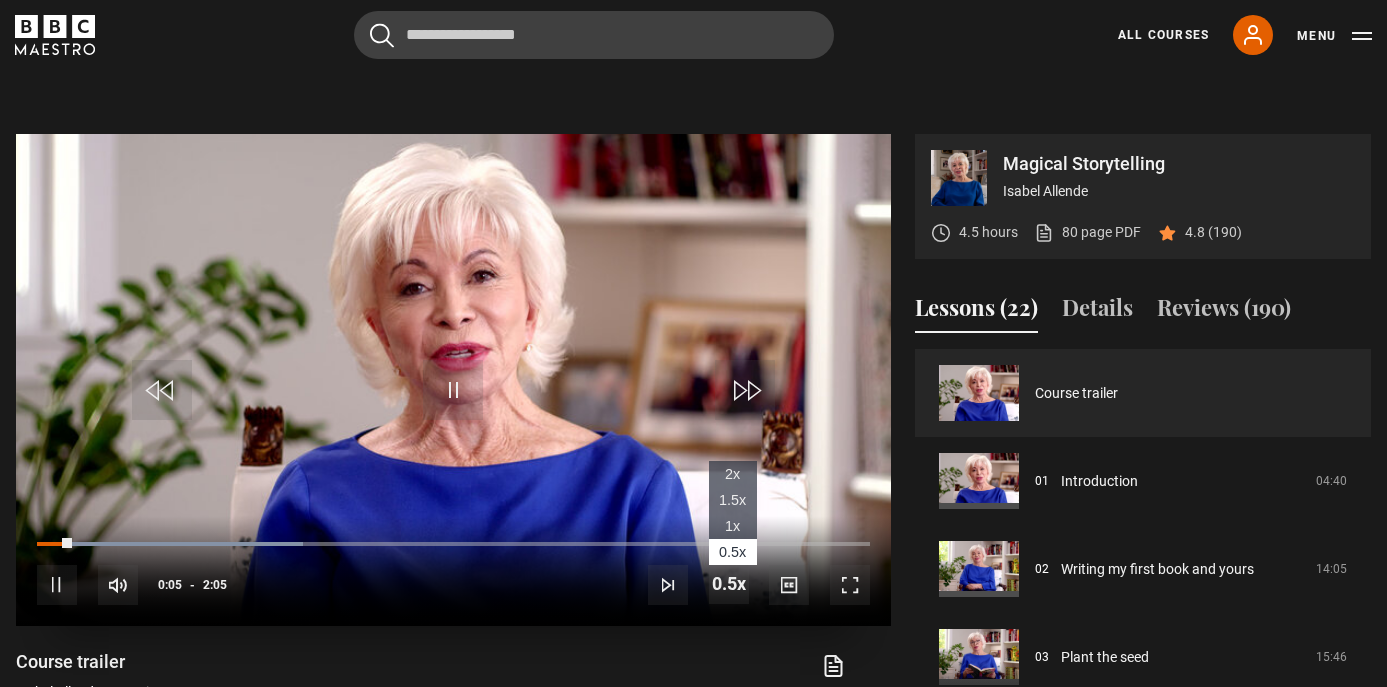 click on "1.5x" at bounding box center (732, 500) 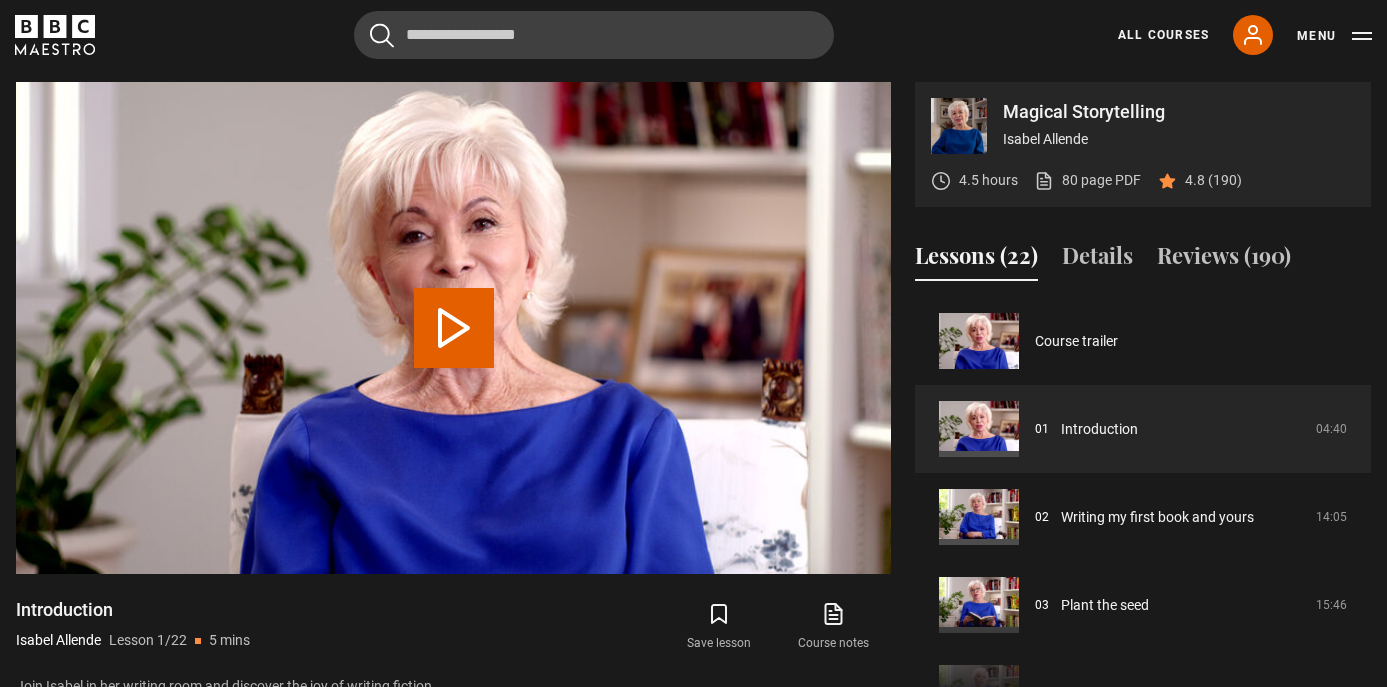 scroll, scrollTop: 976, scrollLeft: 0, axis: vertical 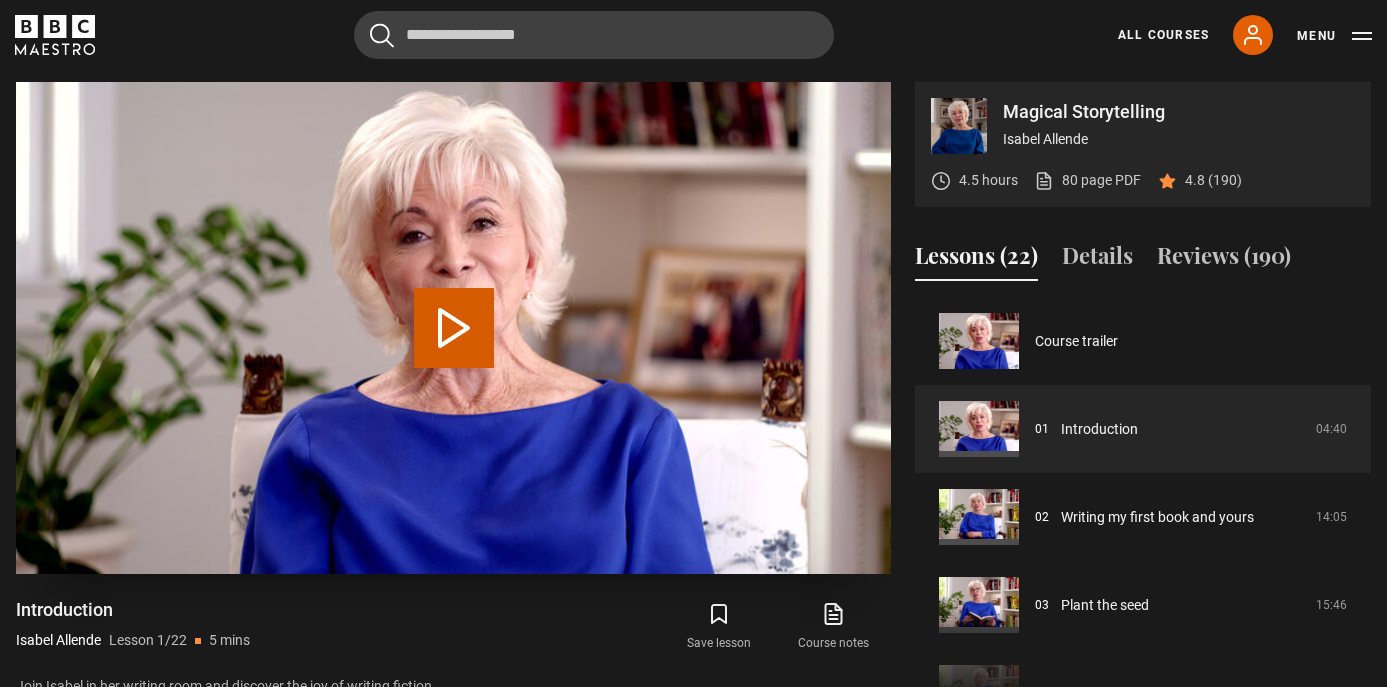 click on "Play Lesson Introduction" at bounding box center [454, 328] 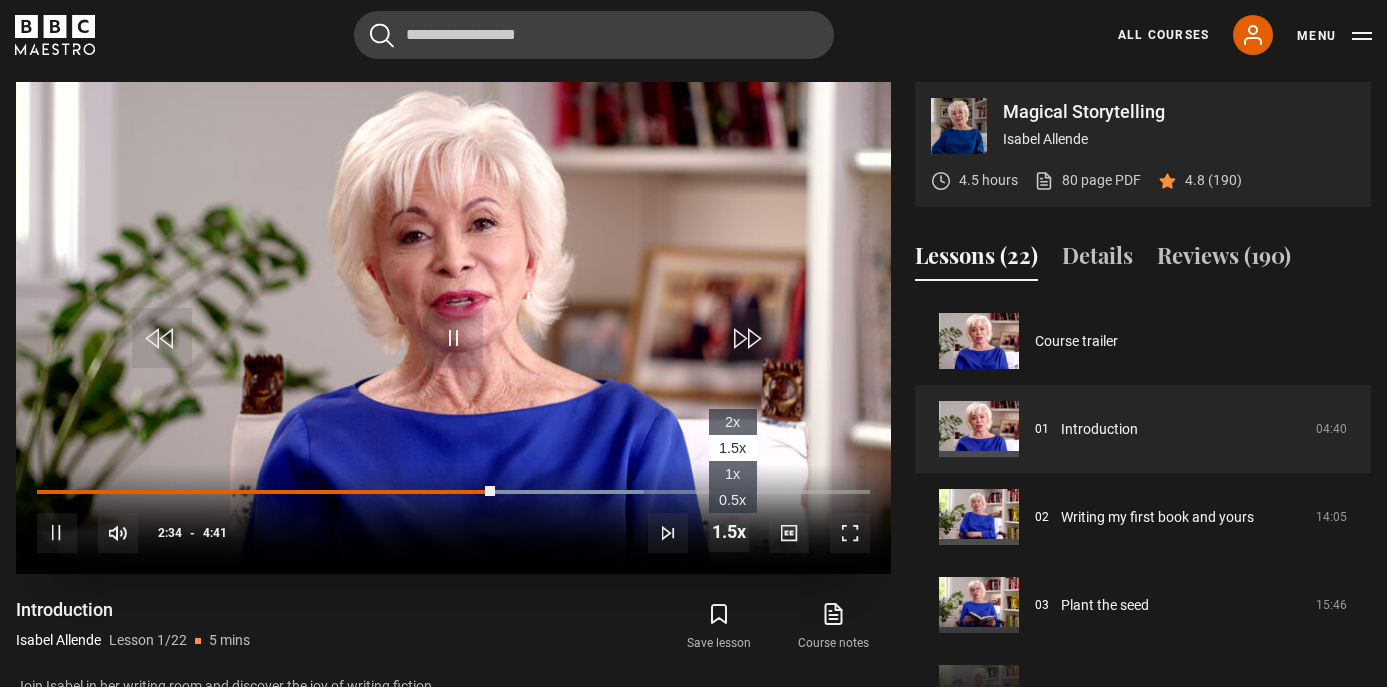 click on "2x" at bounding box center [733, 422] 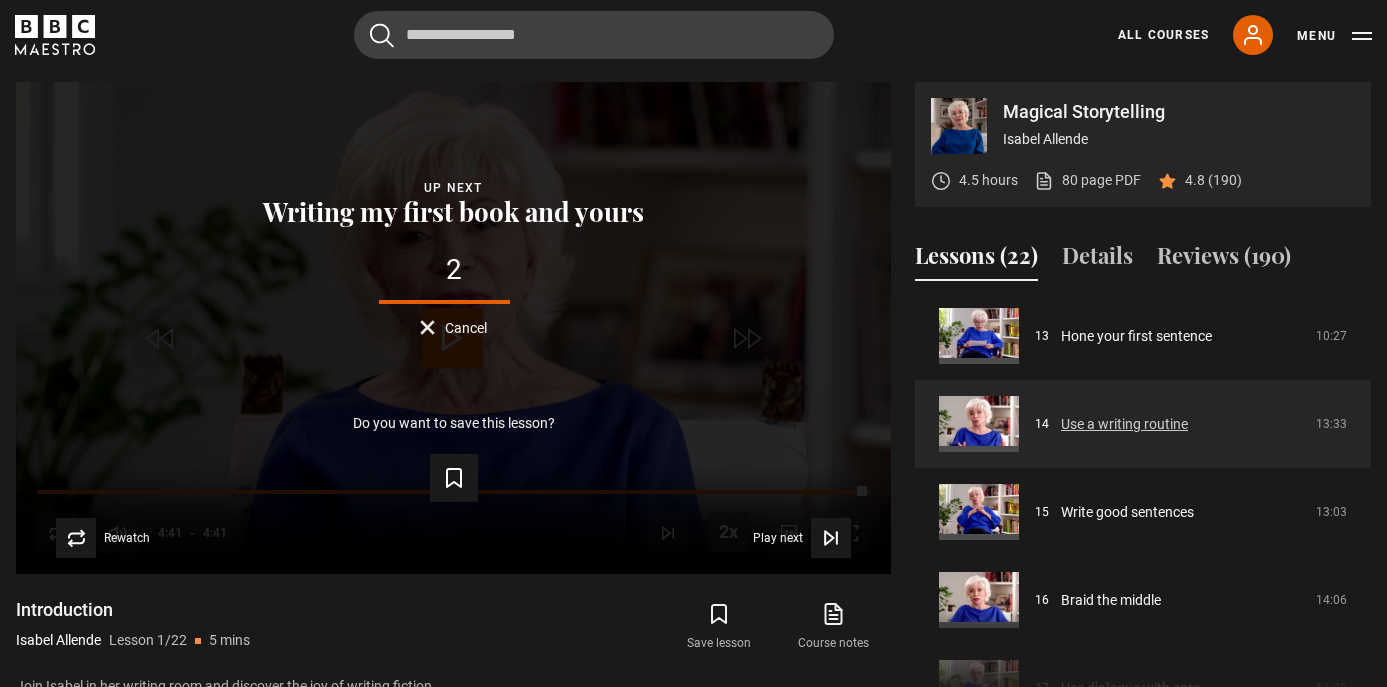 scroll, scrollTop: 1150, scrollLeft: 0, axis: vertical 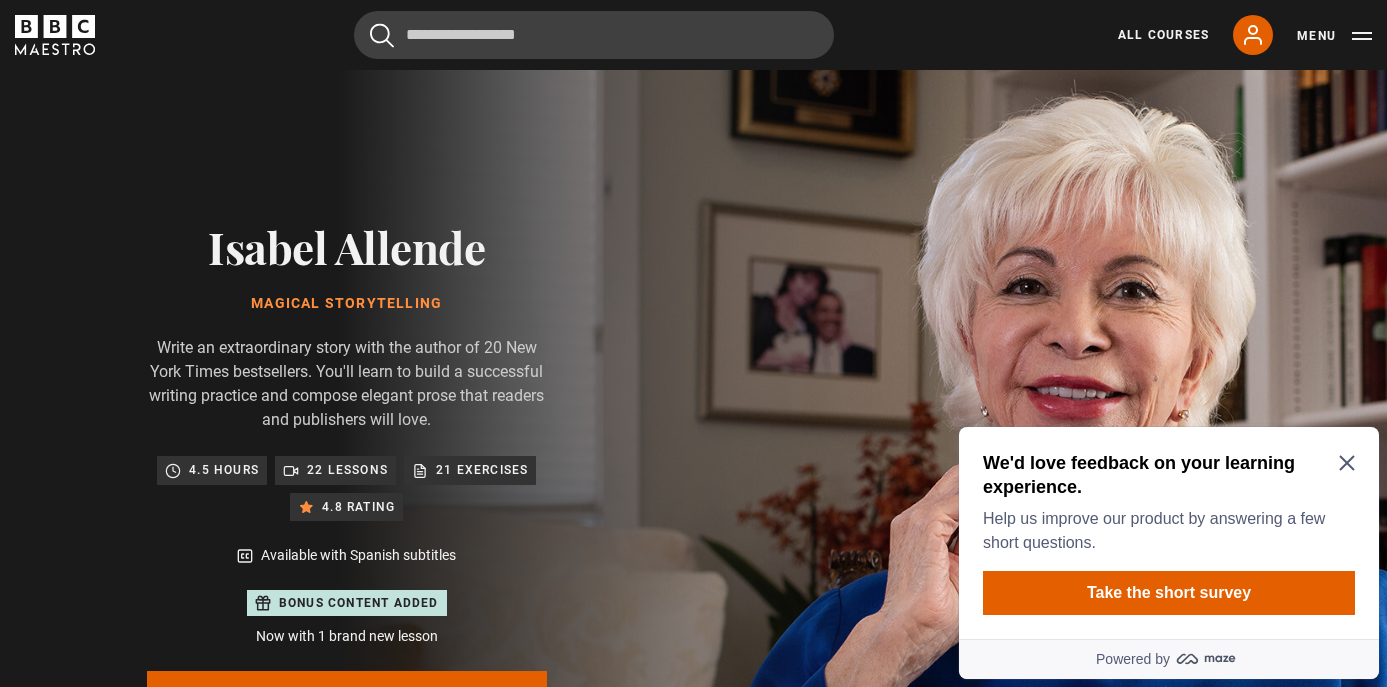 click on "Write an extraordinary story with the author of 20 New York Times bestsellers. You'll learn to build a successful writing practice and compose elegant prose that readers and publishers will love." at bounding box center [347, 384] 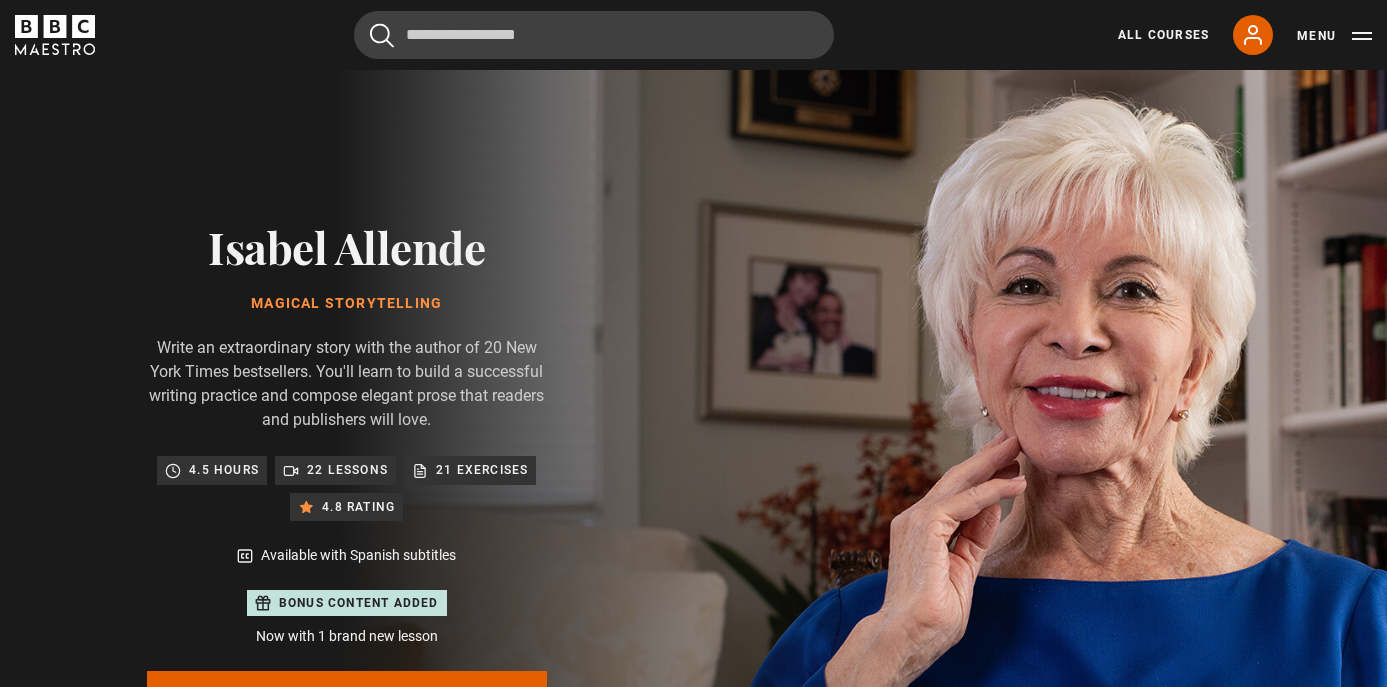 click on "Isabel Allende
Magical Storytelling
Write an extraordinary story with the author of 20 New York Times bestsellers. You'll learn to build a successful writing practice and compose elegant prose that readers and publishers will love.
4.5 hours
22 lessons
21
exercises
4.8 rating
Available with Spanish subtitles
Bonus content added" at bounding box center [347, 515] 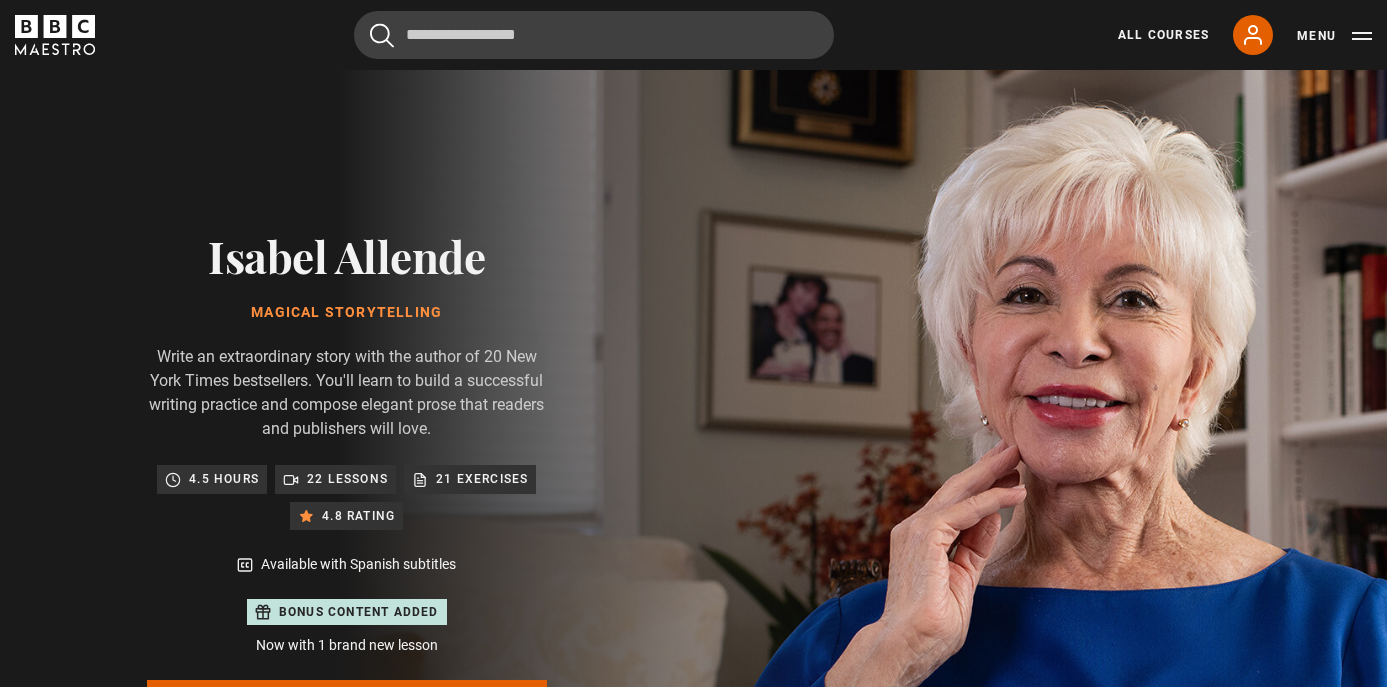 scroll, scrollTop: 976, scrollLeft: 0, axis: vertical 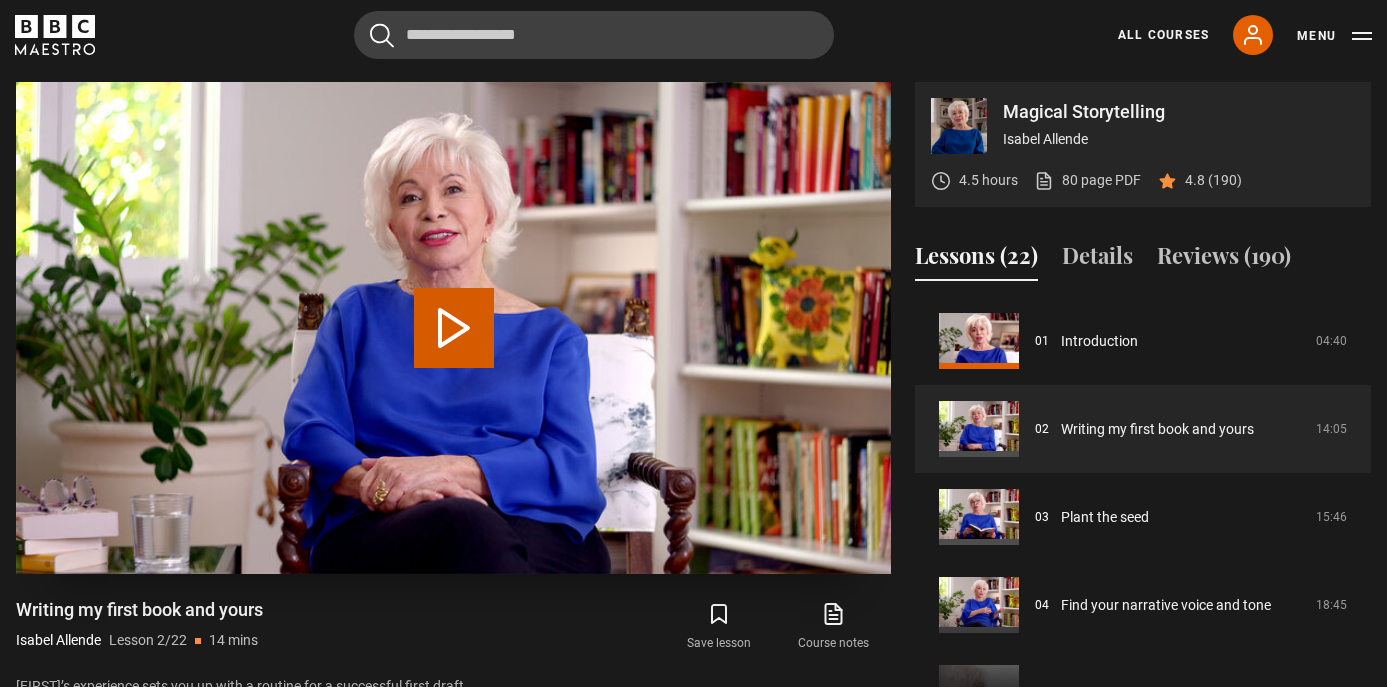 click on "Play Lesson Writing my first book and yours" at bounding box center (454, 328) 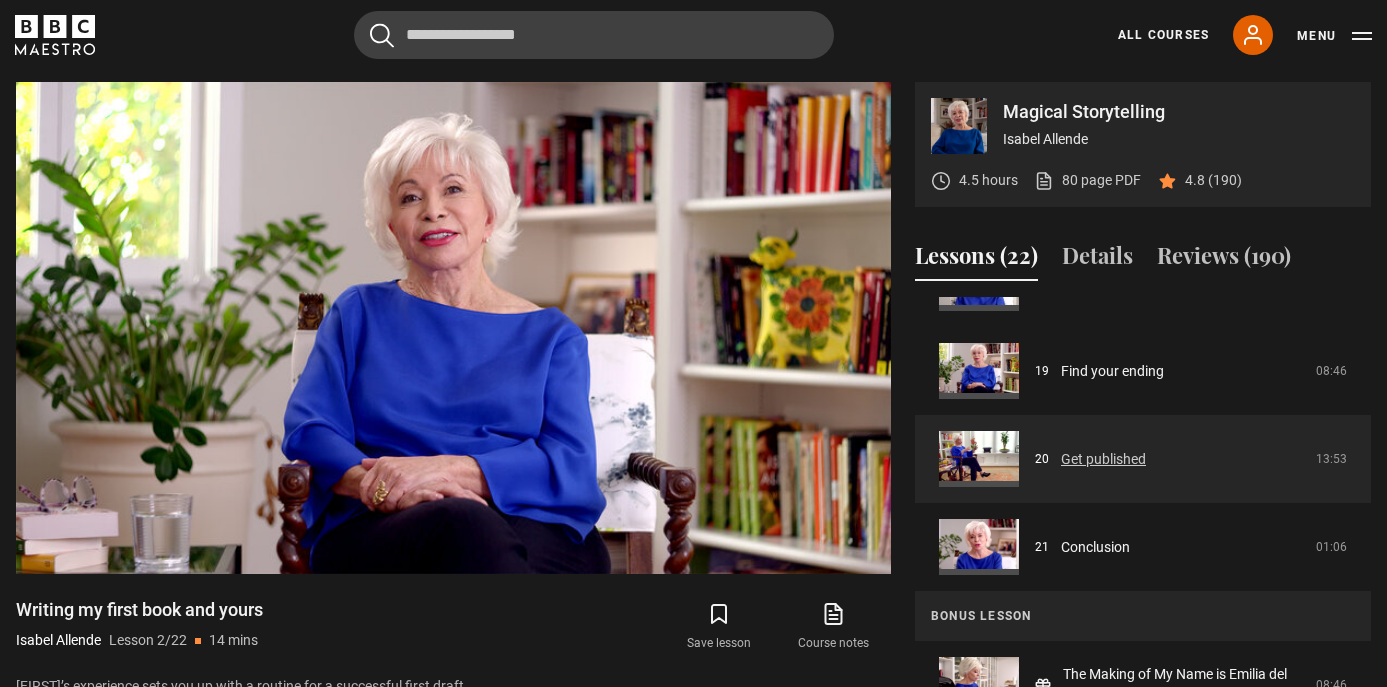 scroll, scrollTop: 1642, scrollLeft: 0, axis: vertical 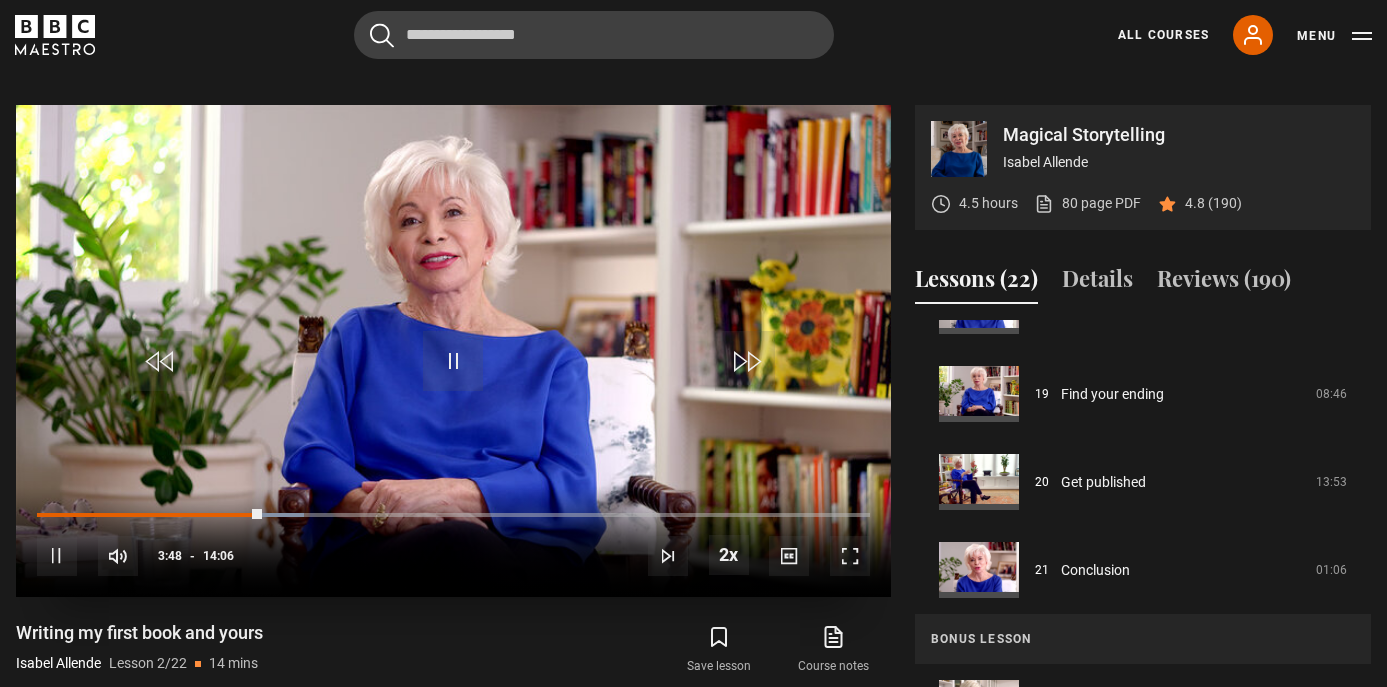 click at bounding box center [453, 361] 